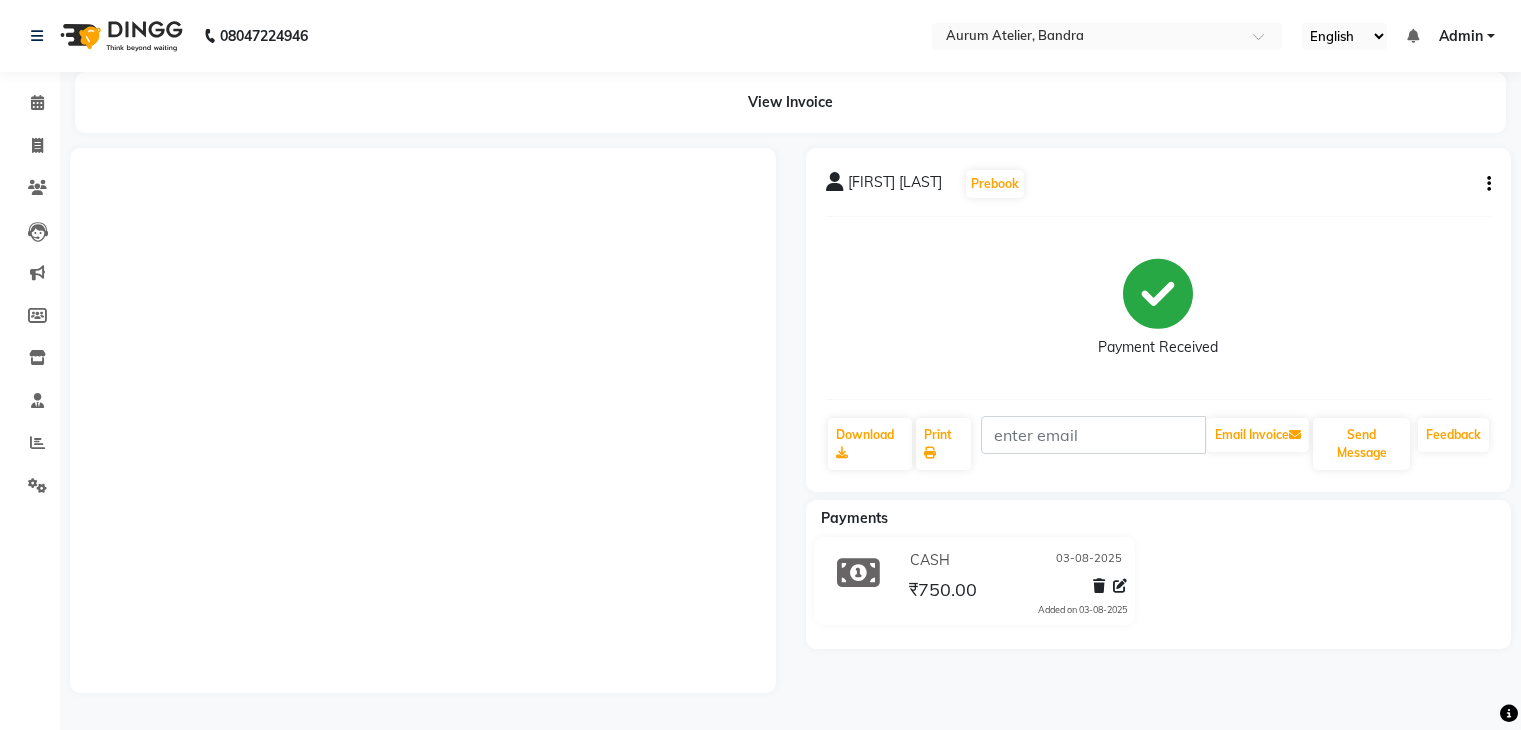 scroll, scrollTop: 0, scrollLeft: 0, axis: both 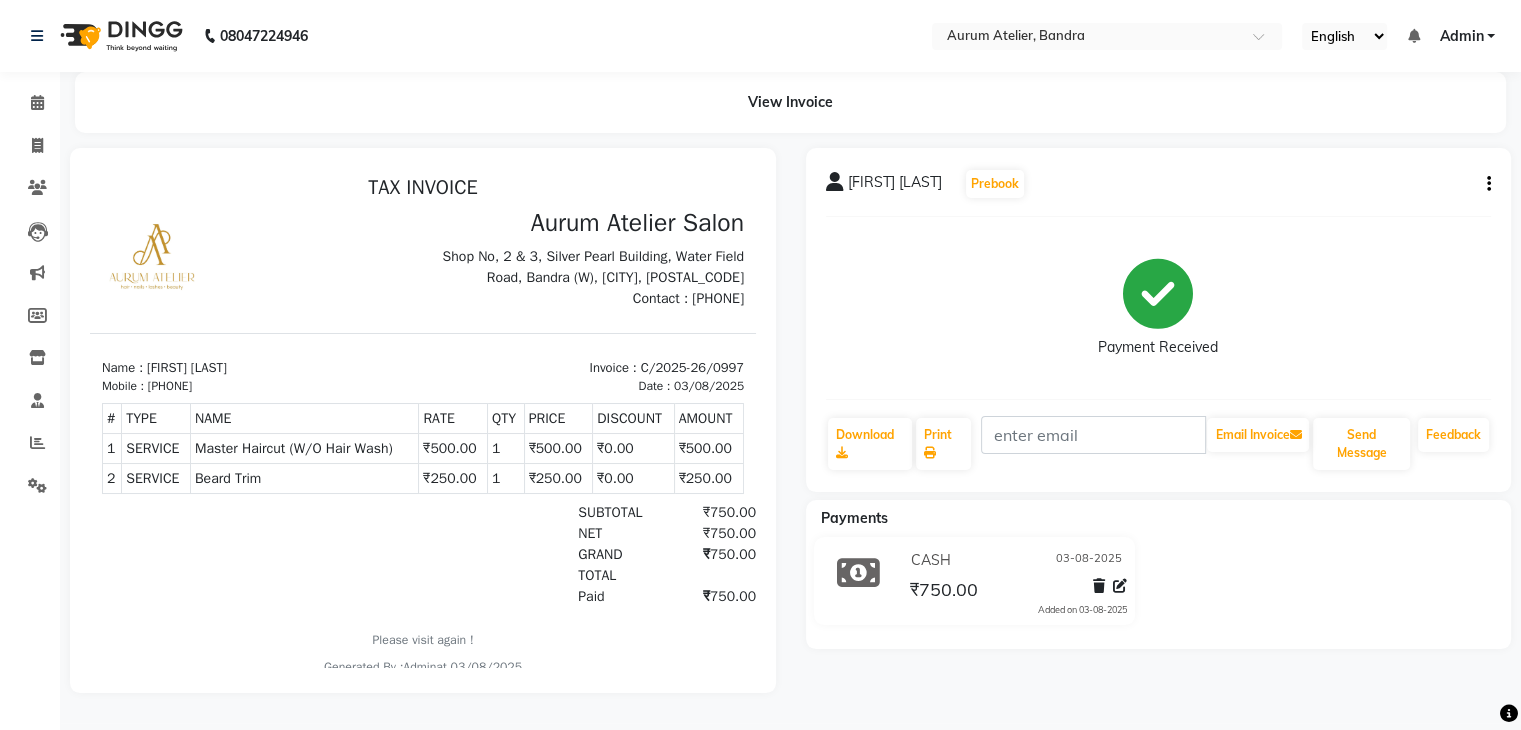 select on "service" 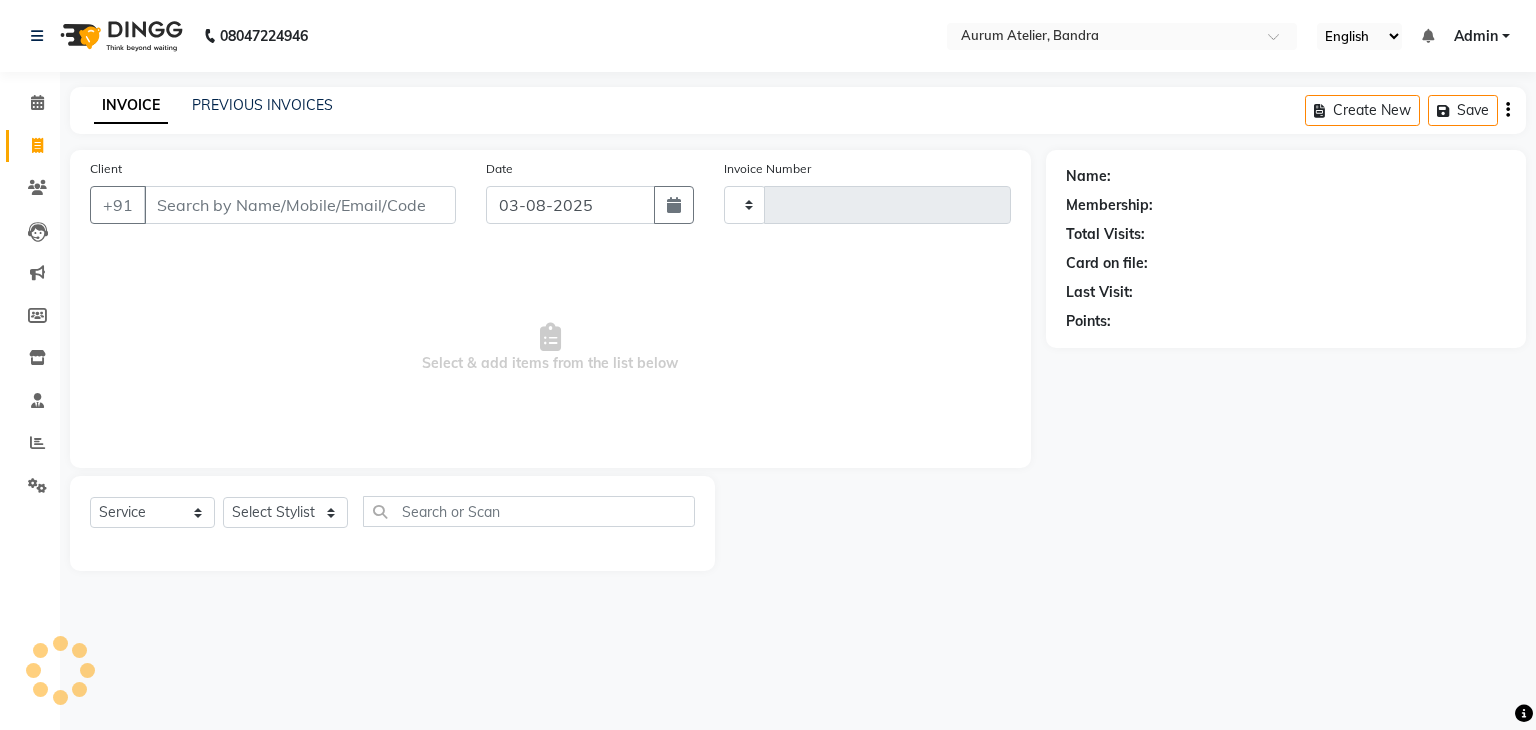 type on "0500" 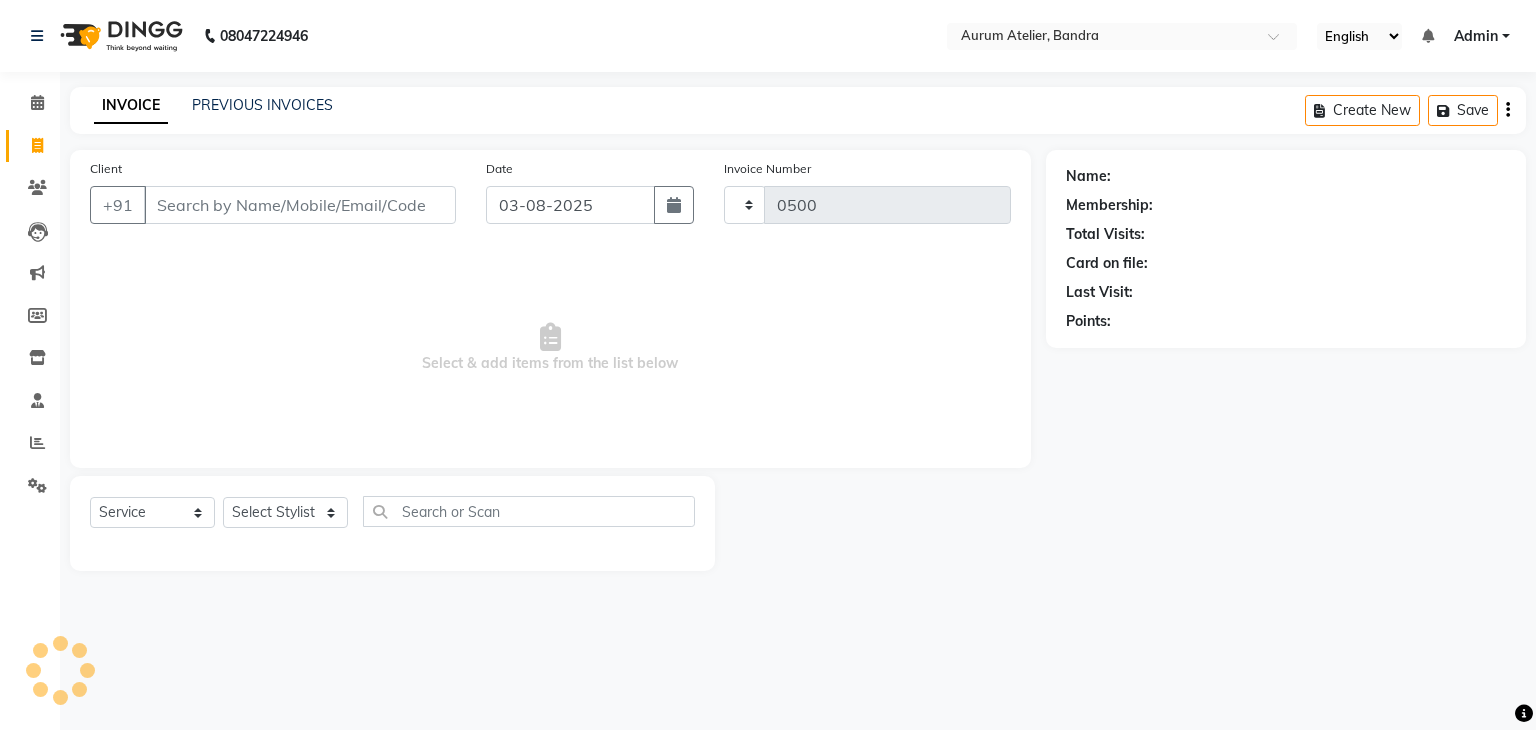 select on "7410" 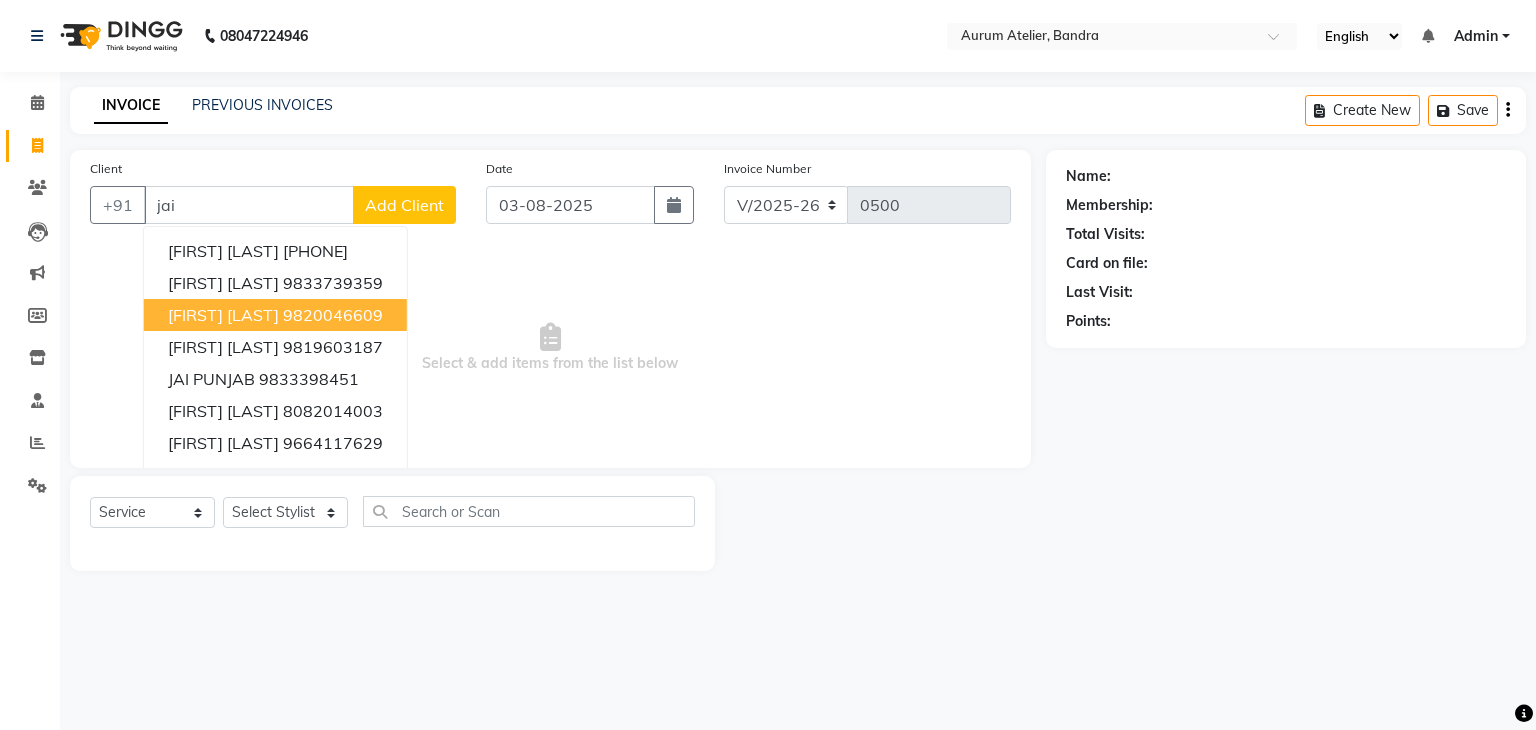 click on "[FIRST] [LAST]" at bounding box center (223, 315) 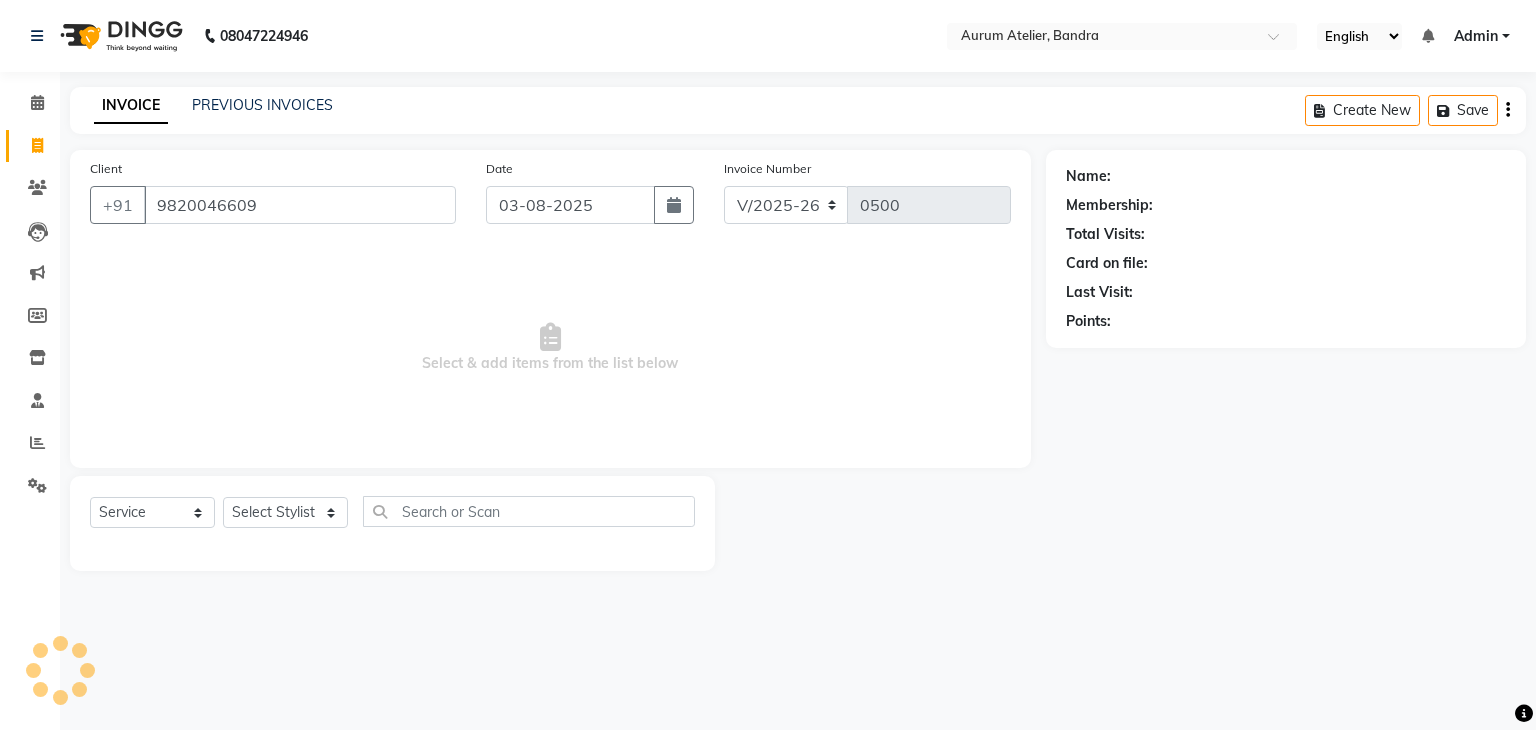 type on "9820046609" 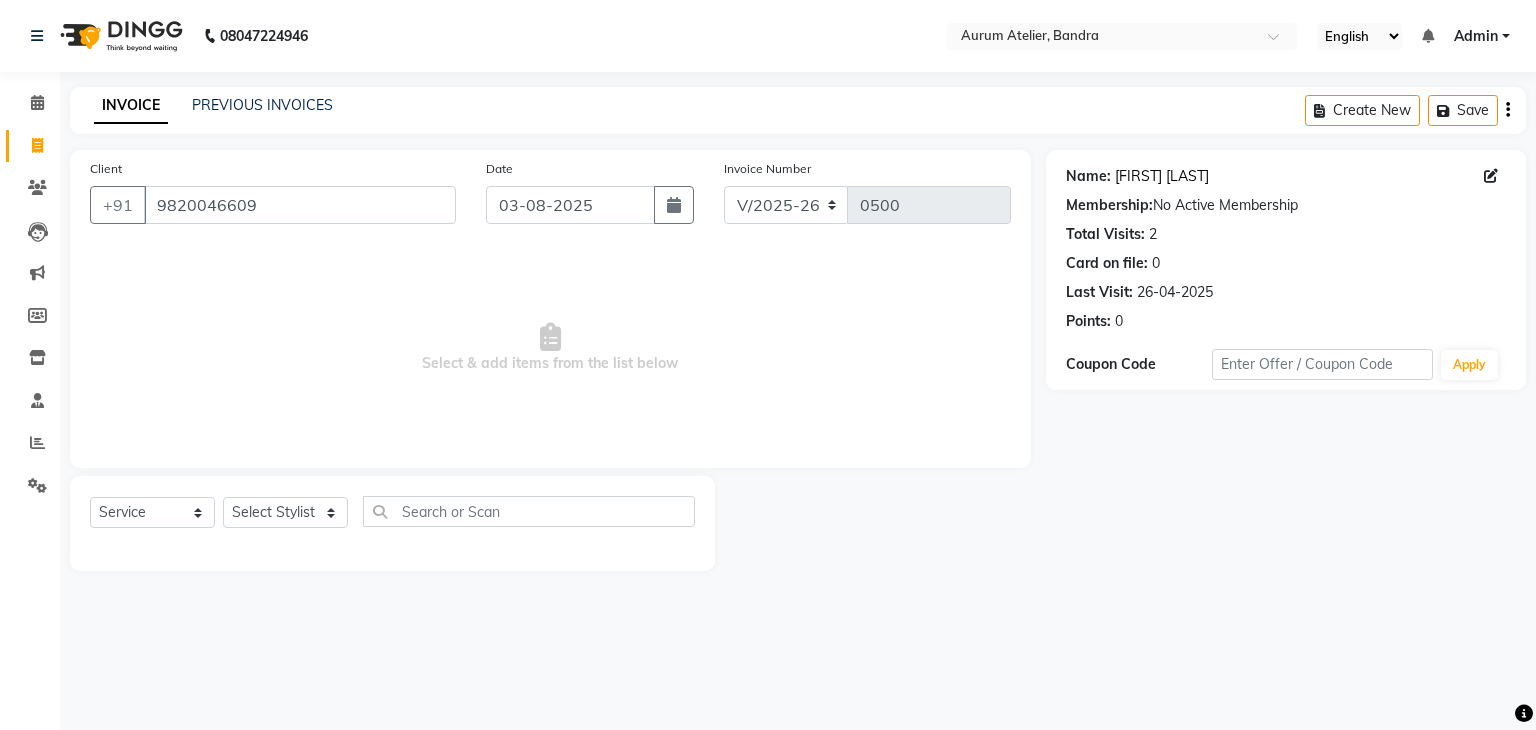 click on "Jai Nikam" 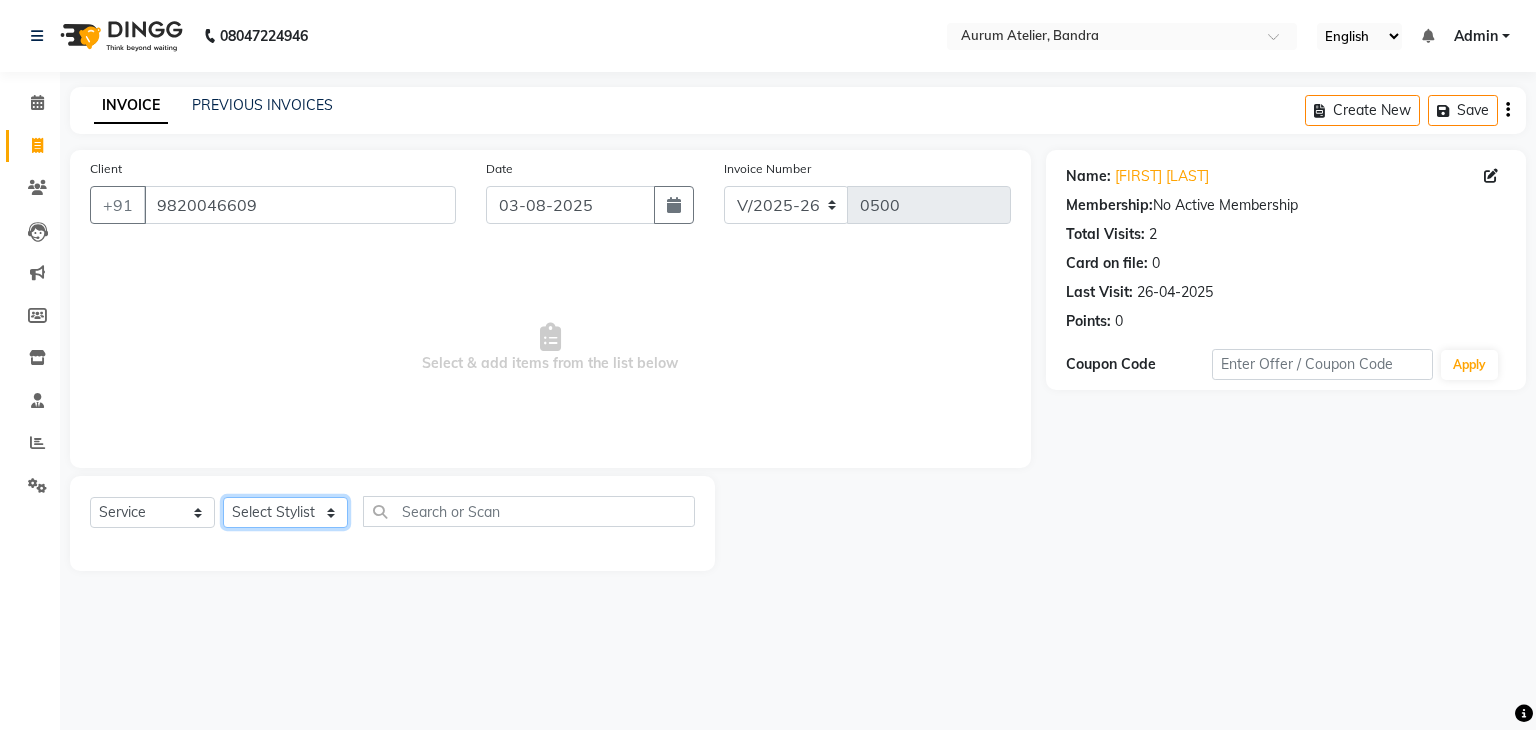 click on "Select Stylist AHSAN Aishwariya chariya DIKSHITA Kaleem salmani Praveen bhandari Preet sanjay Sultan hawari TEHSIN vishes" 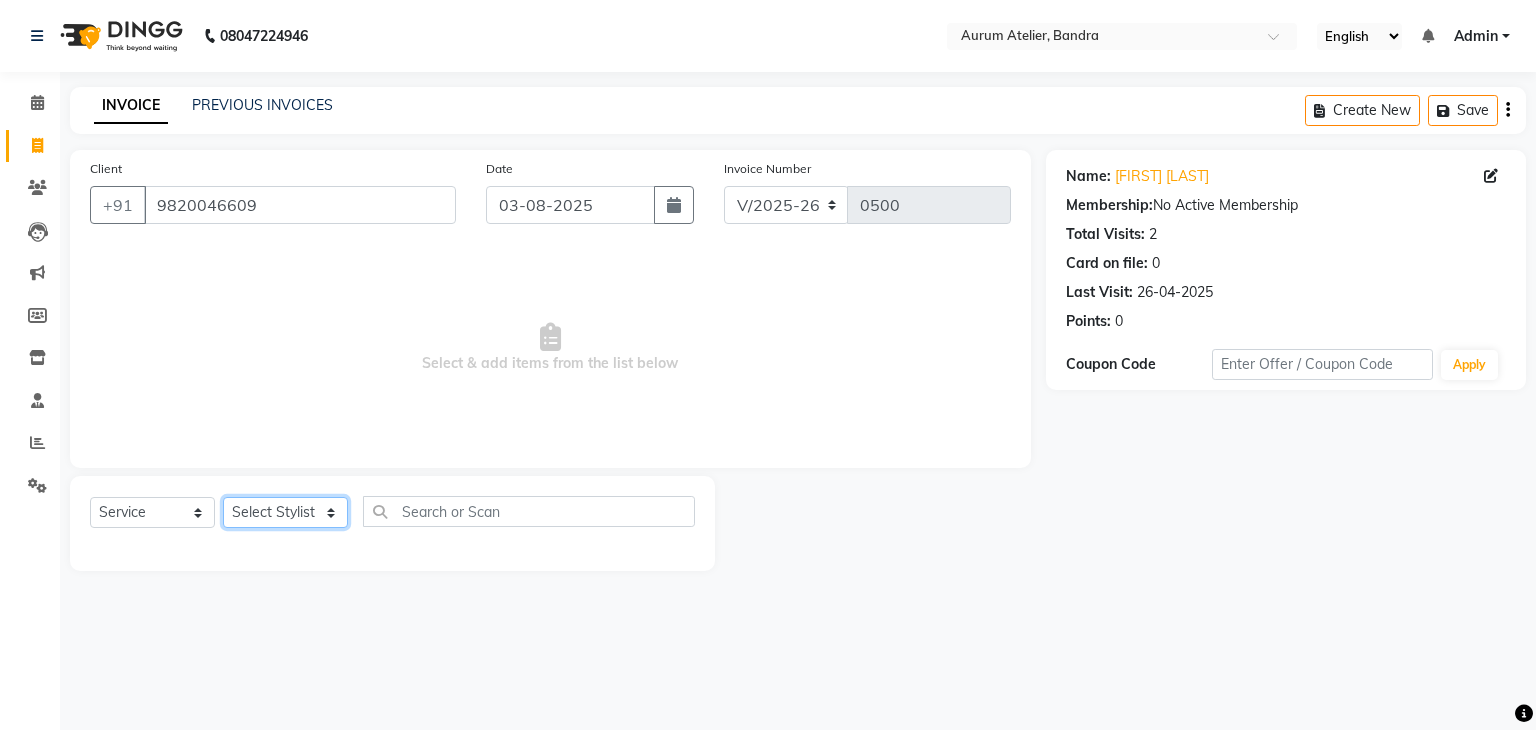 select on "66081" 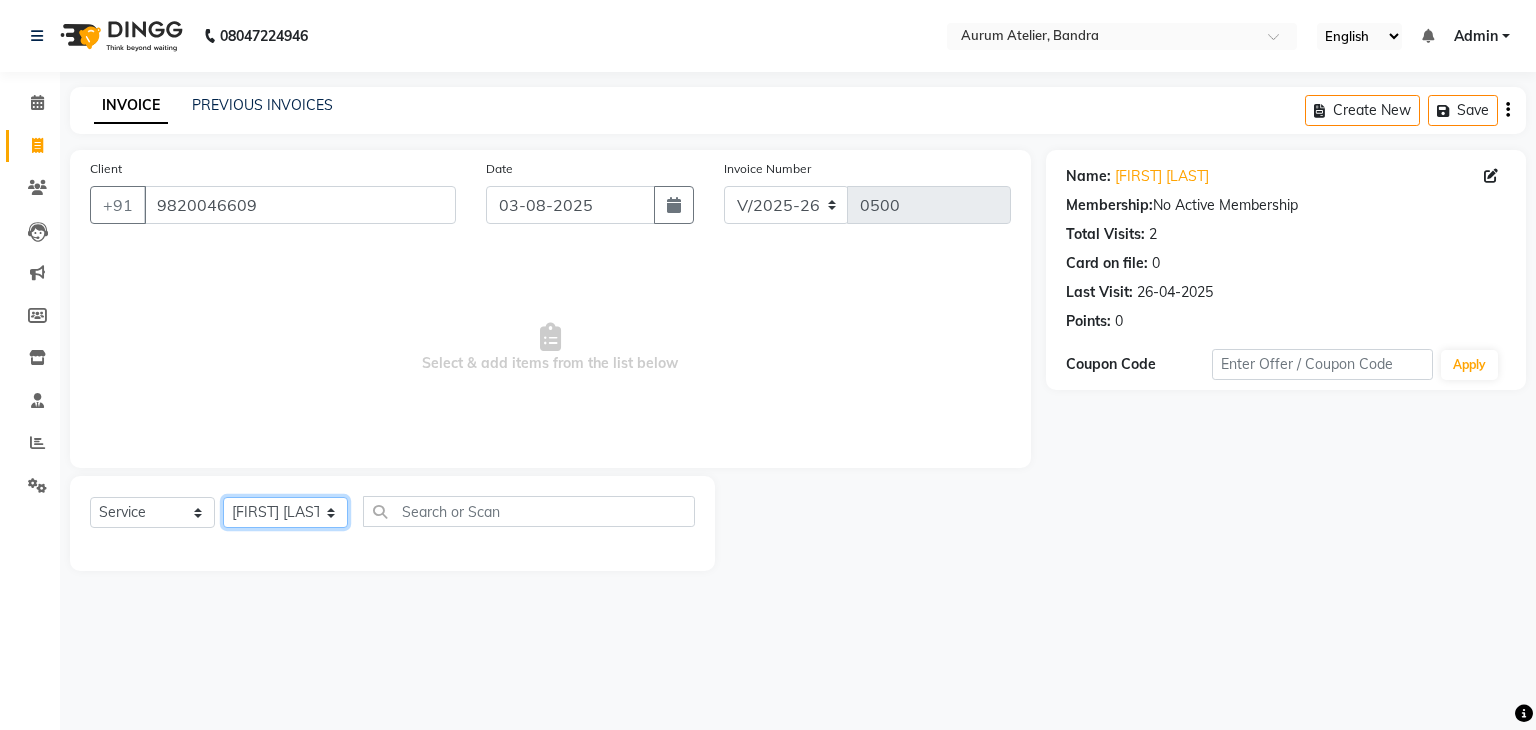 click on "Select Stylist AHSAN Aishwariya chariya DIKSHITA Kaleem salmani Praveen bhandari Preet sanjay Sultan hawari TEHSIN vishes" 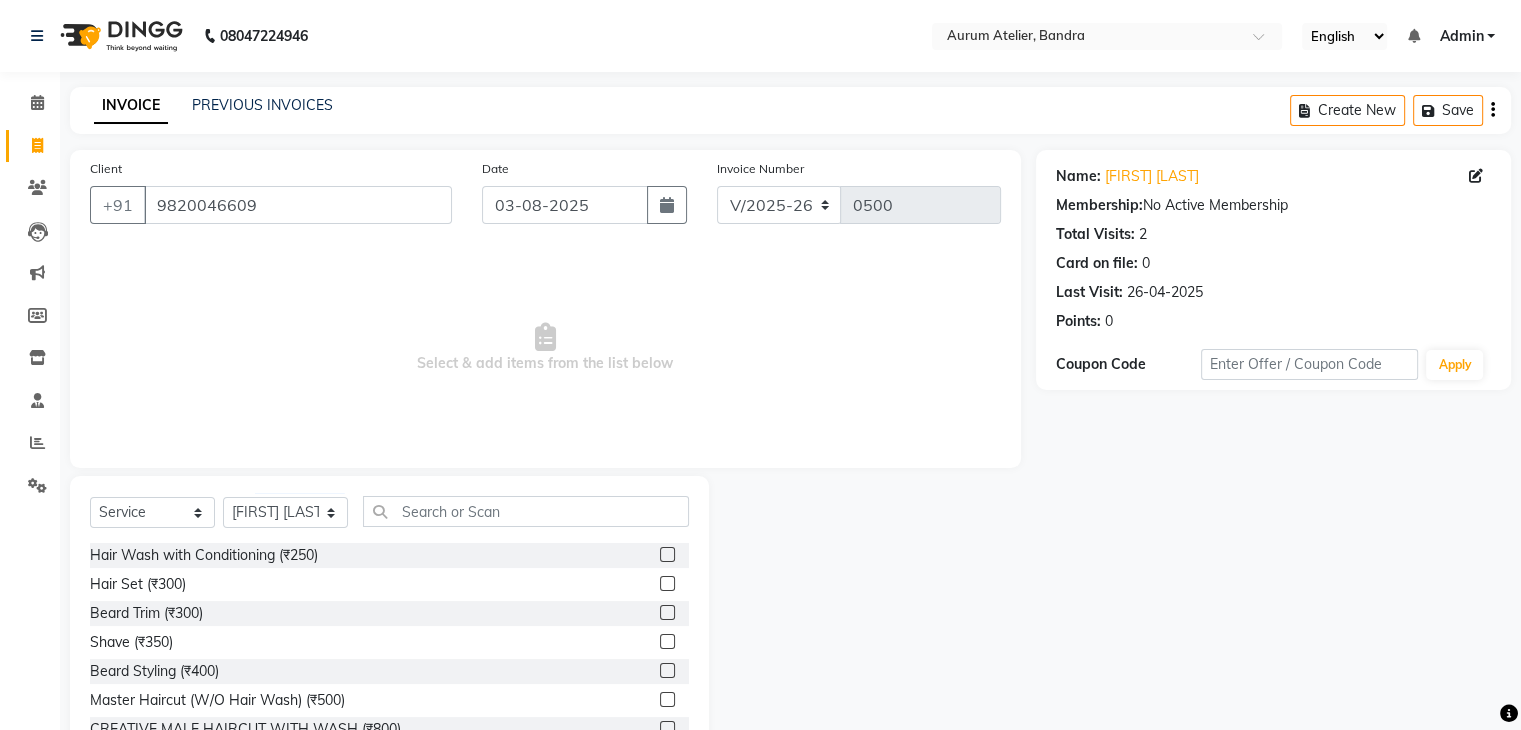 click 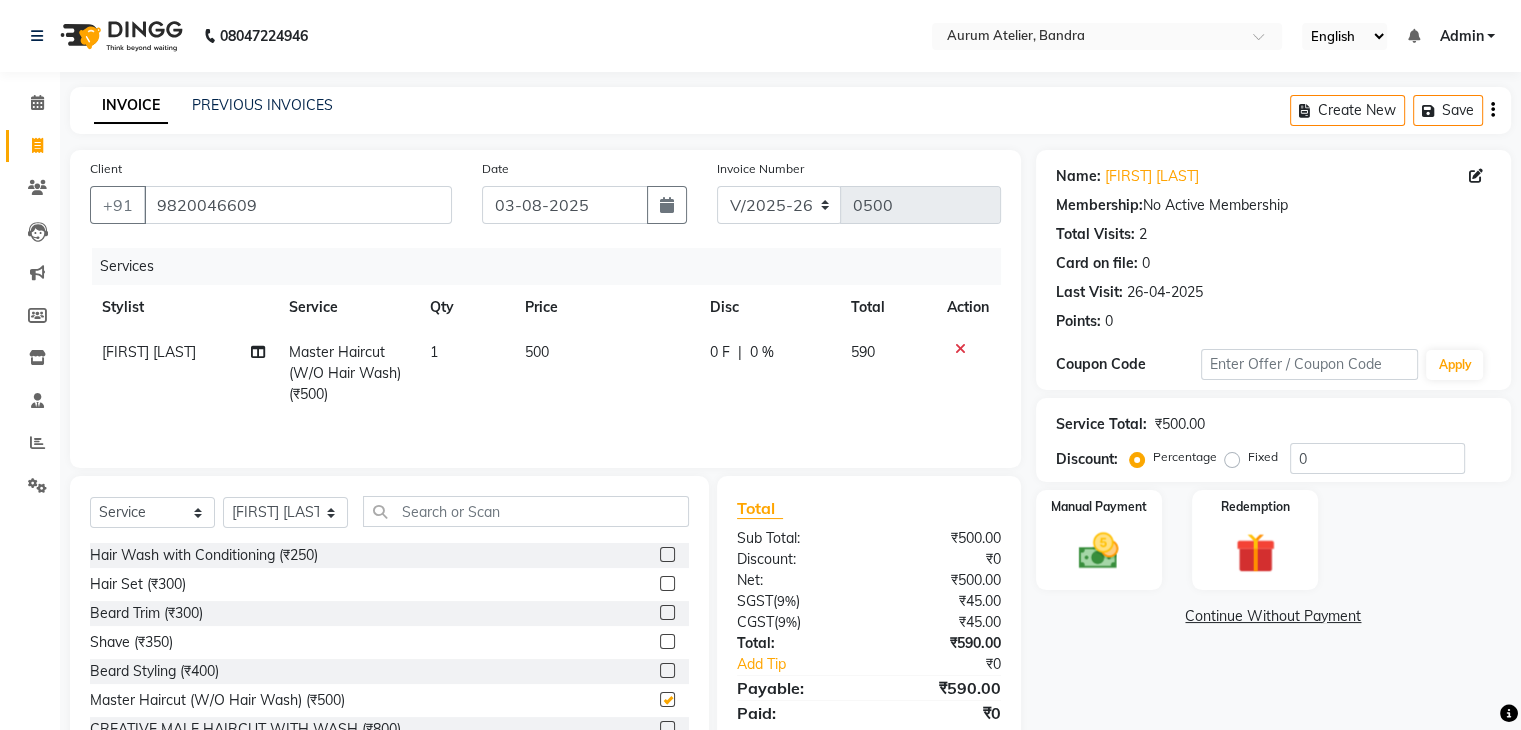 checkbox on "false" 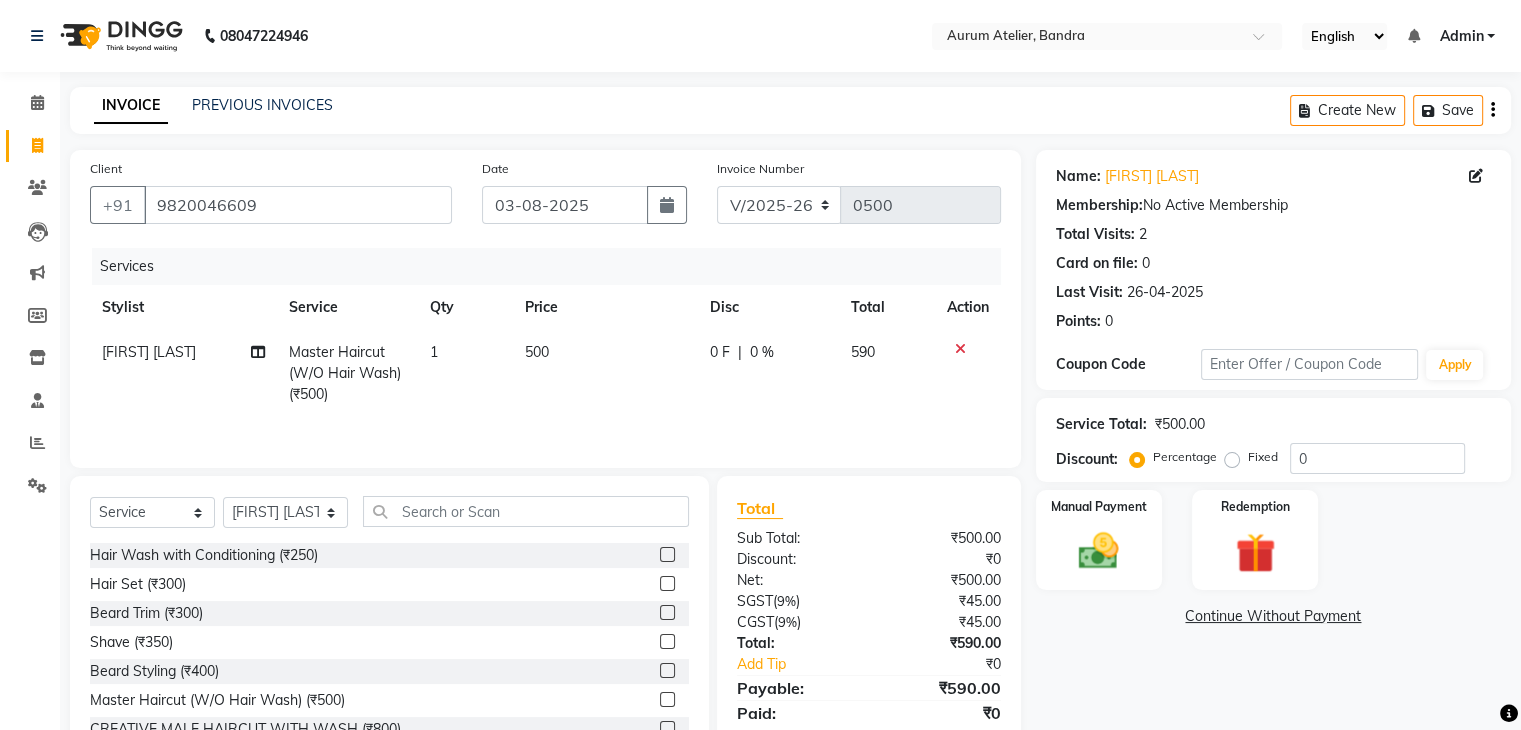 click on "500" 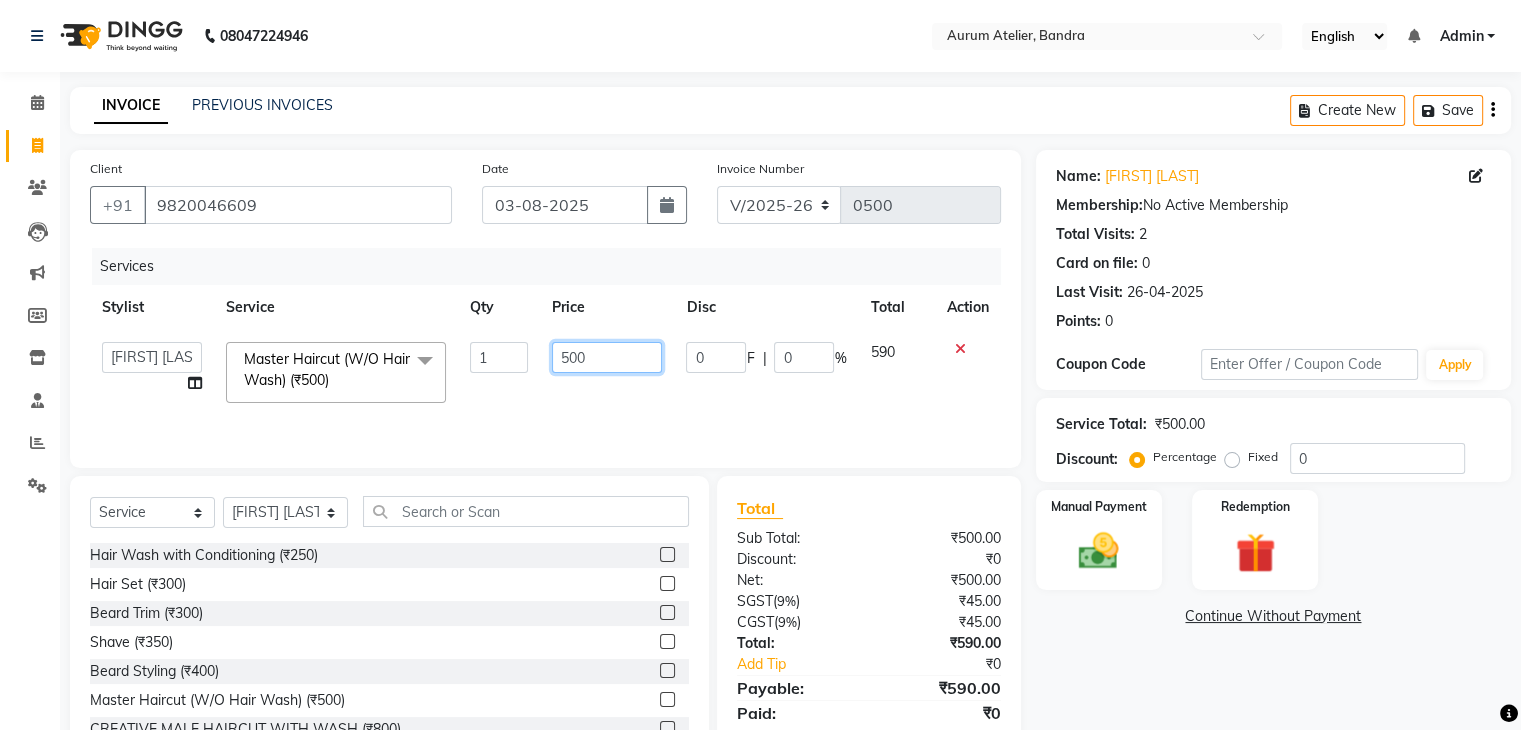 click on "500" 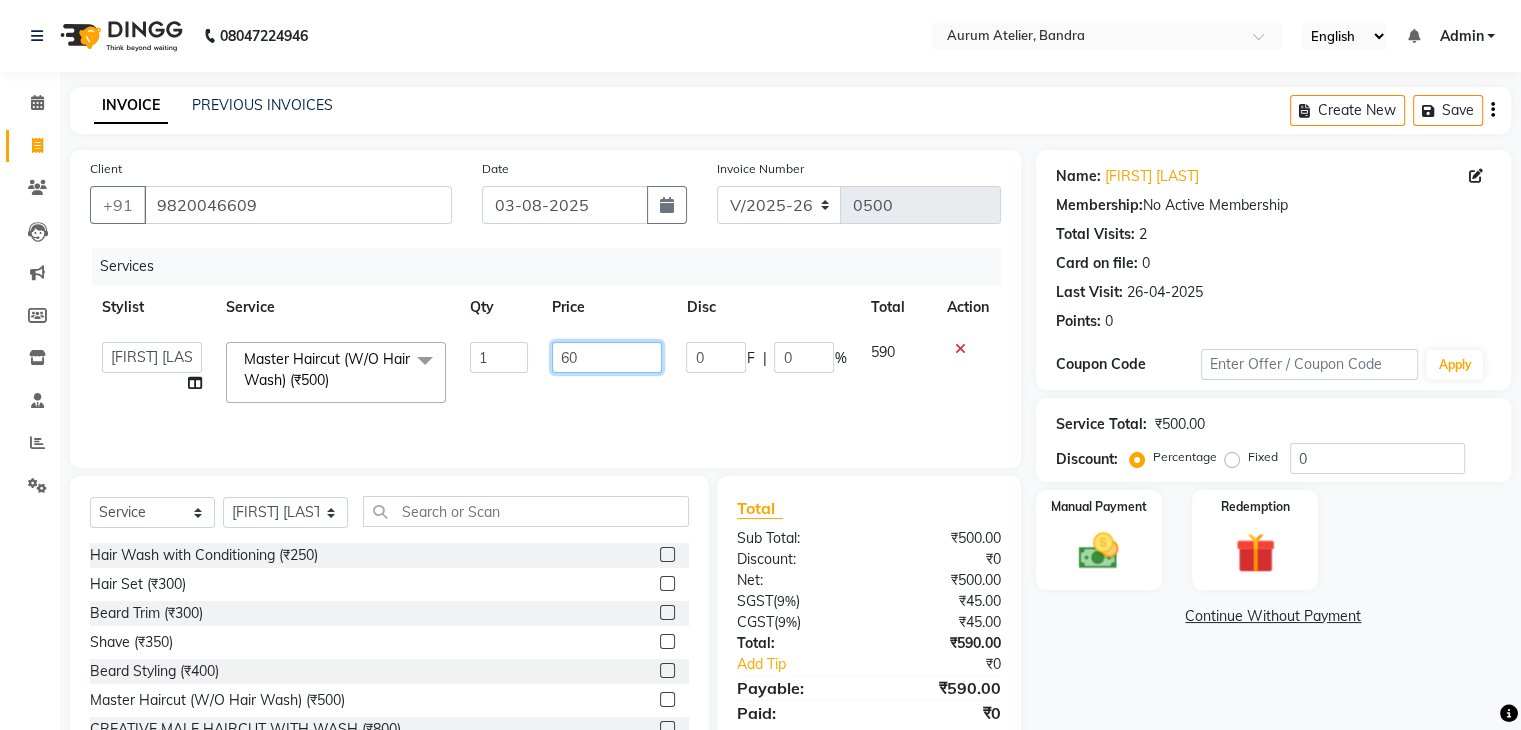 type on "600" 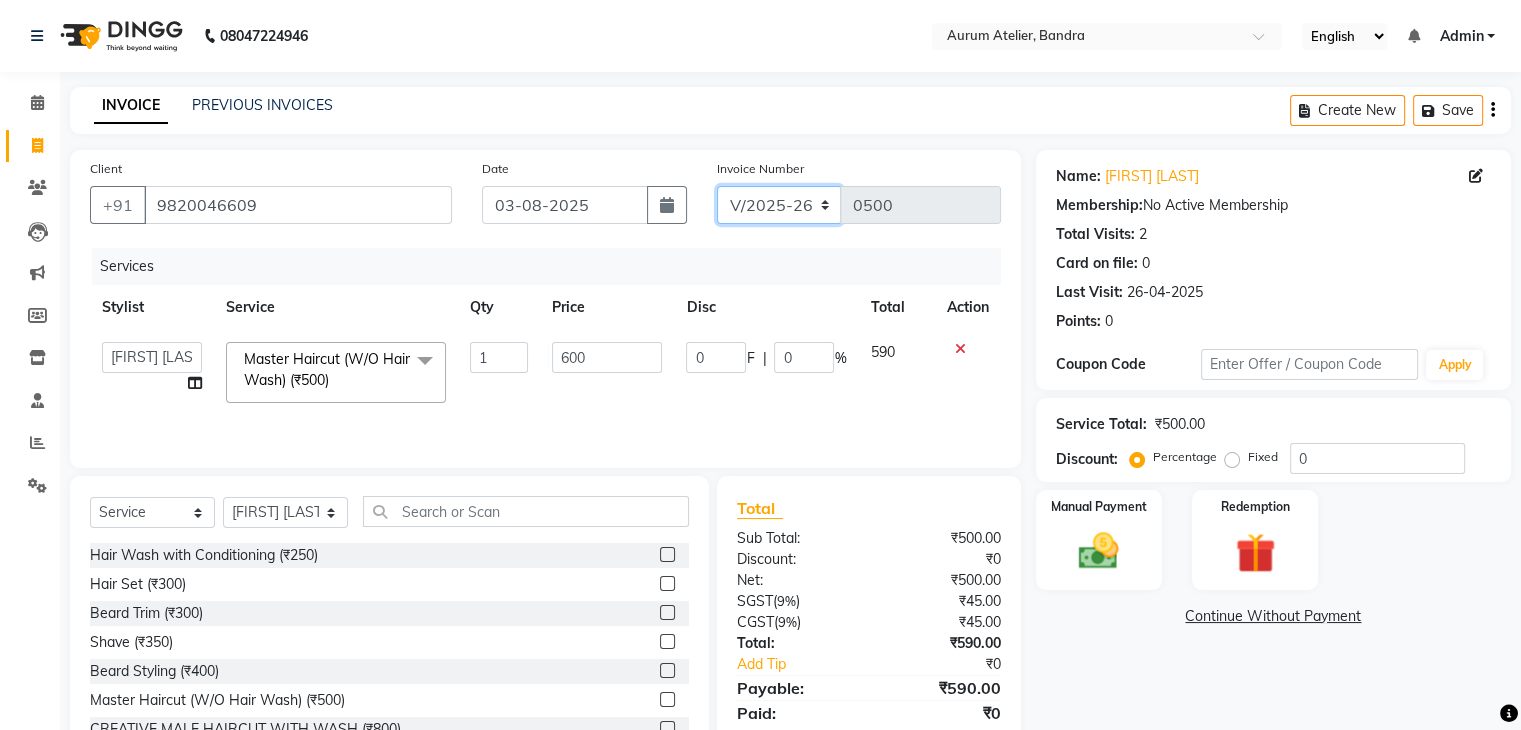 click on "C/2025-26 V/2025 V/2025-26" 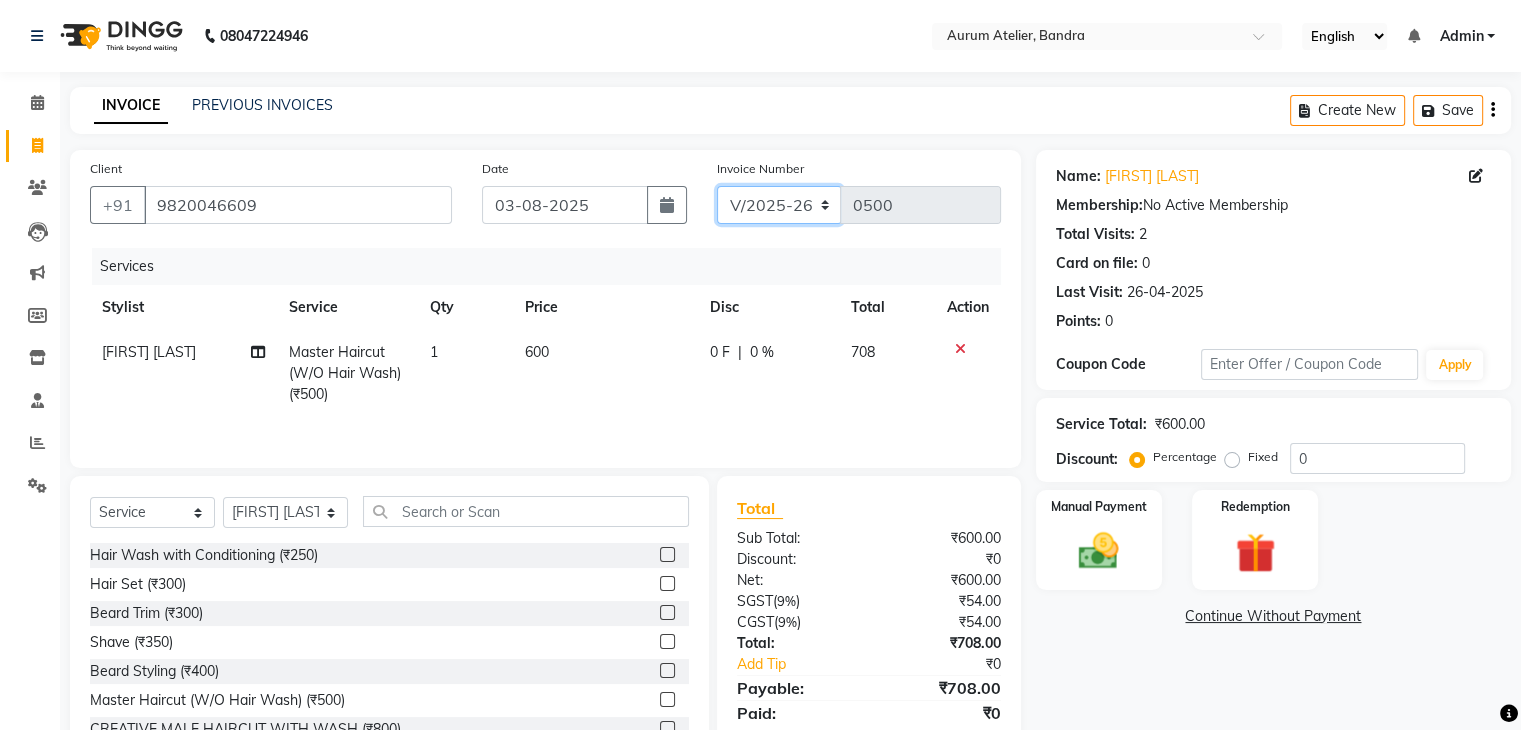 select on "7590" 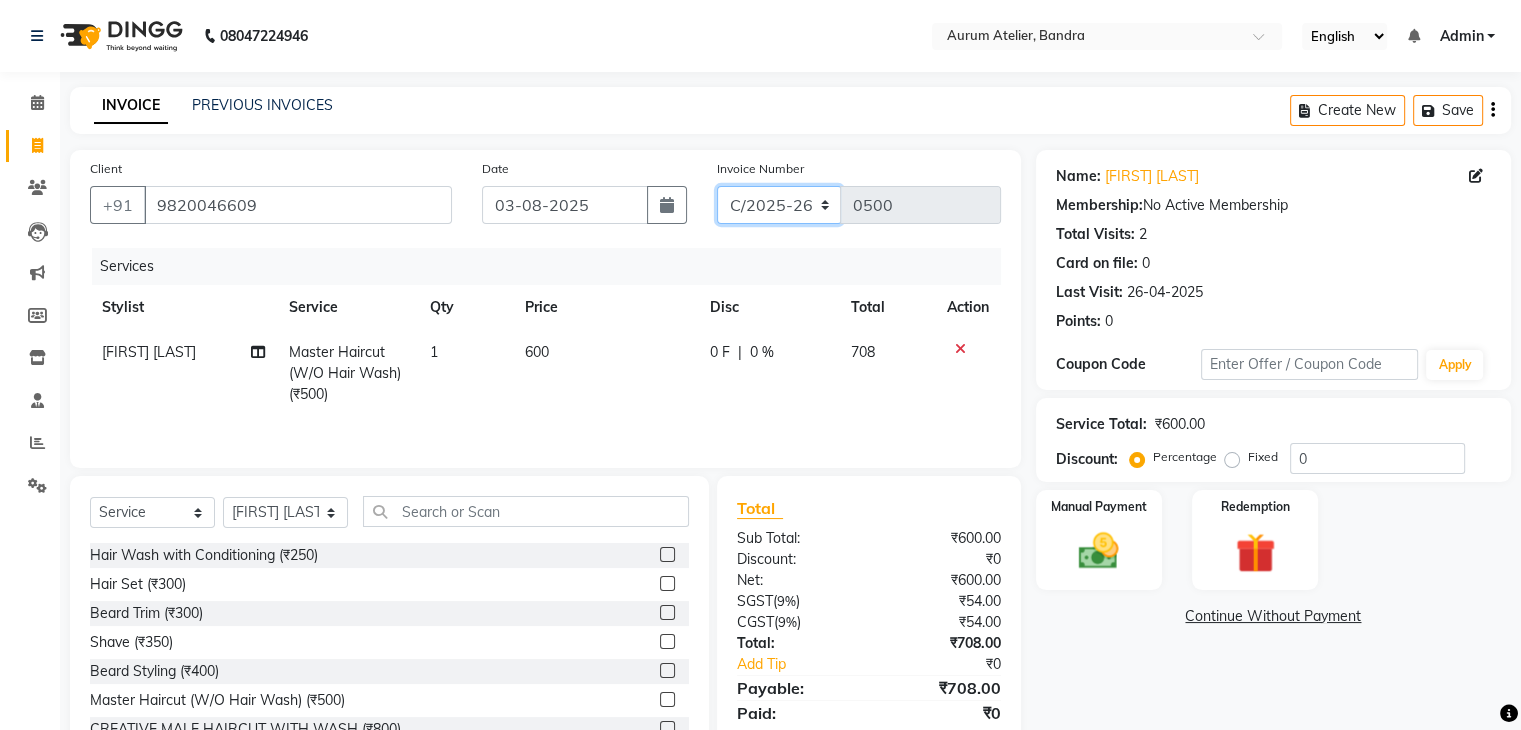 click on "C/2025-26 V/2025 V/2025-26" 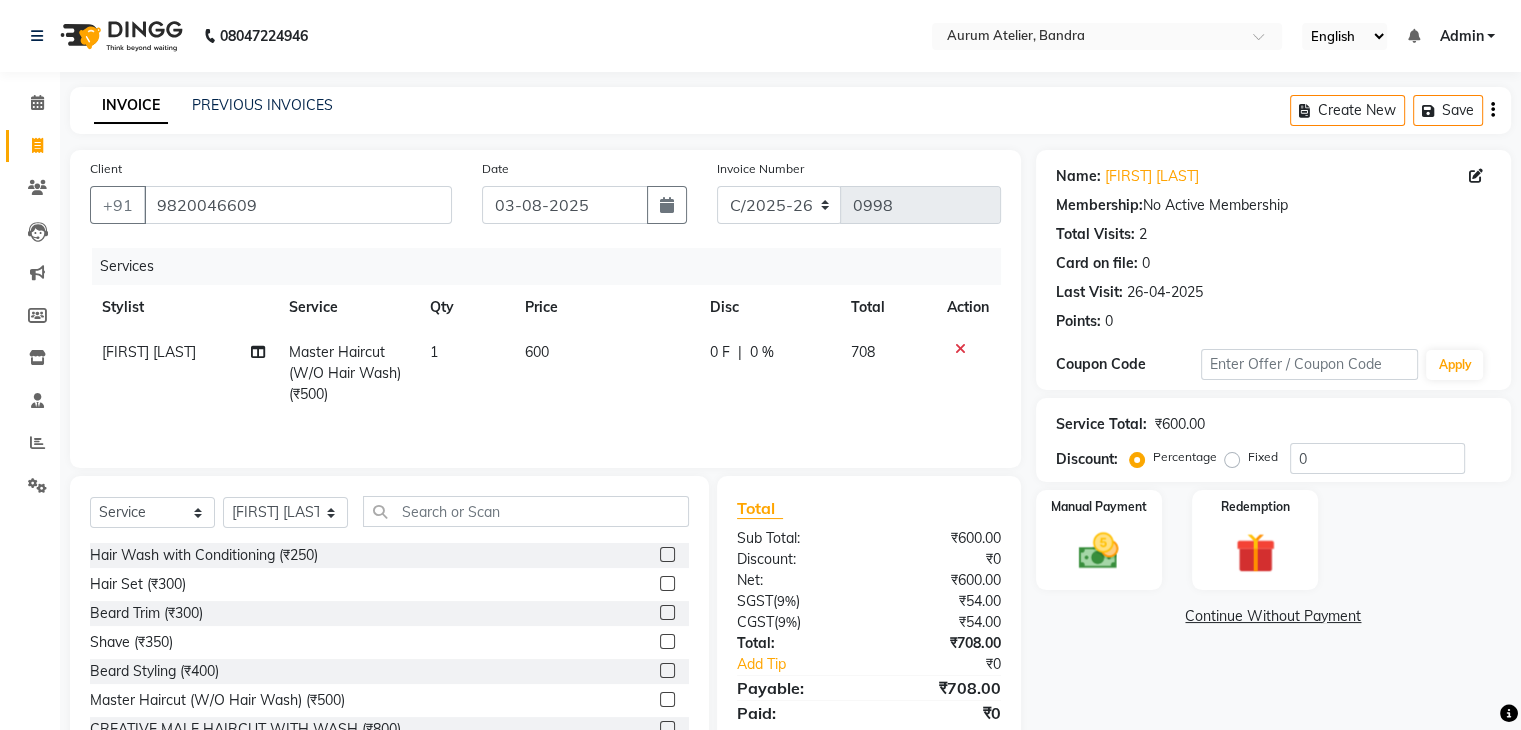 click 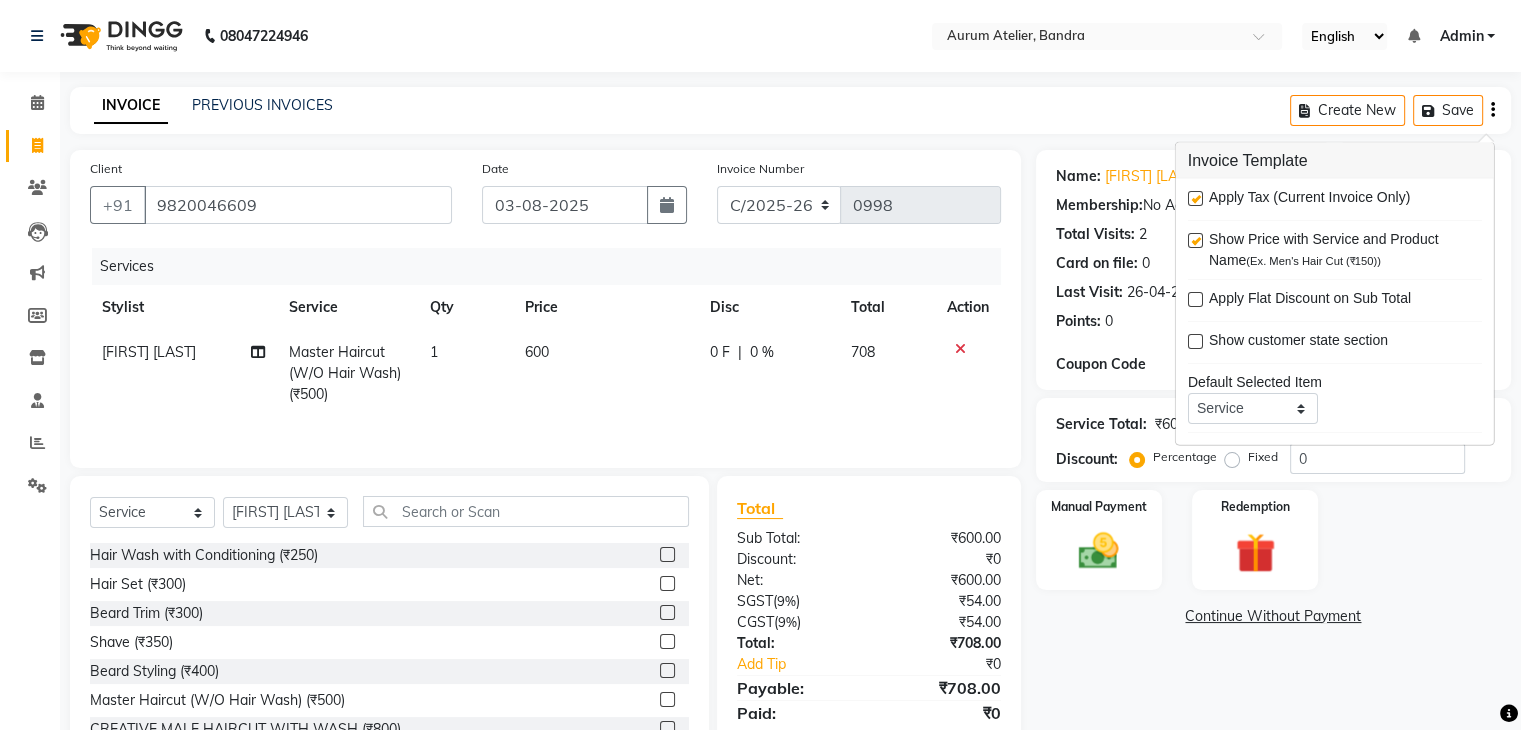 click at bounding box center (1195, 198) 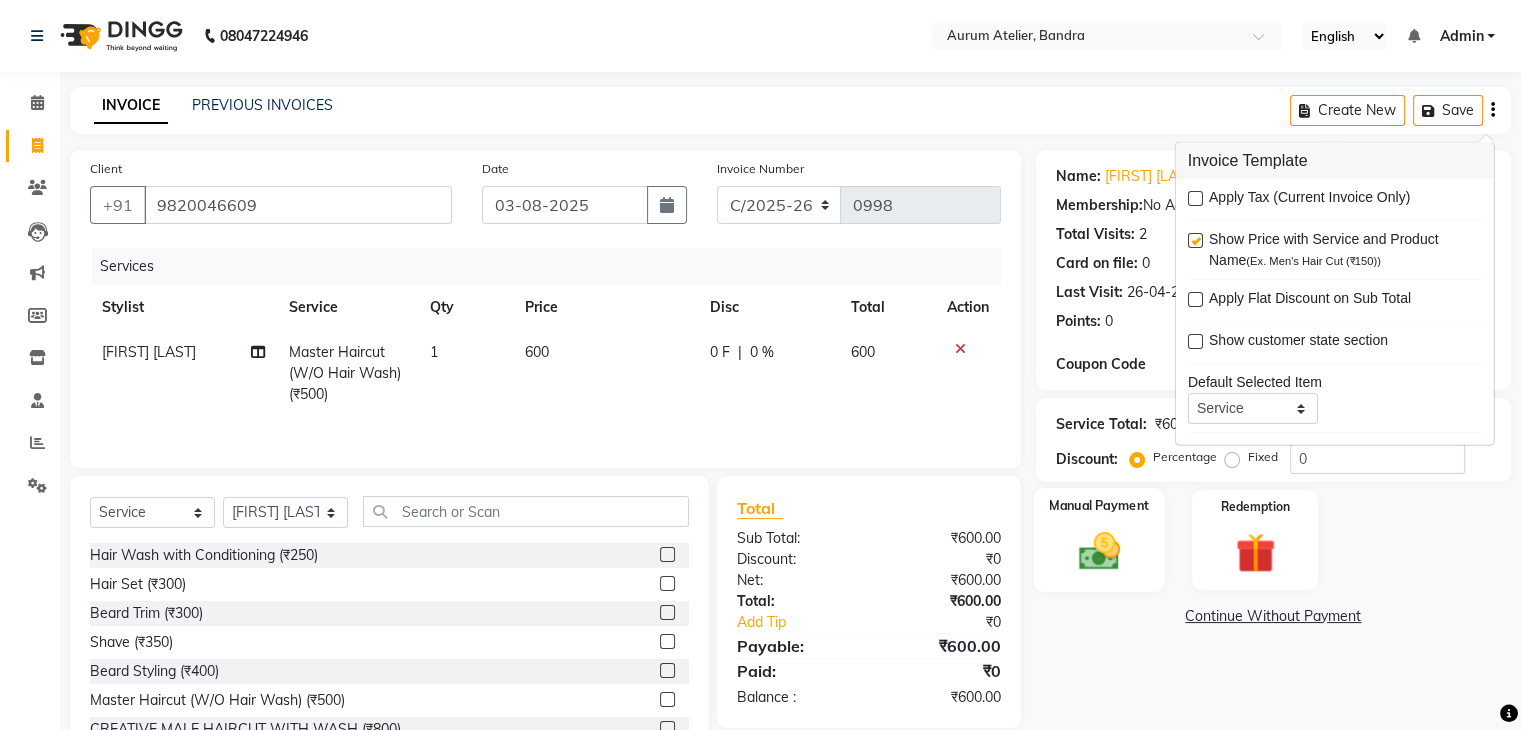 click on "Manual Payment" 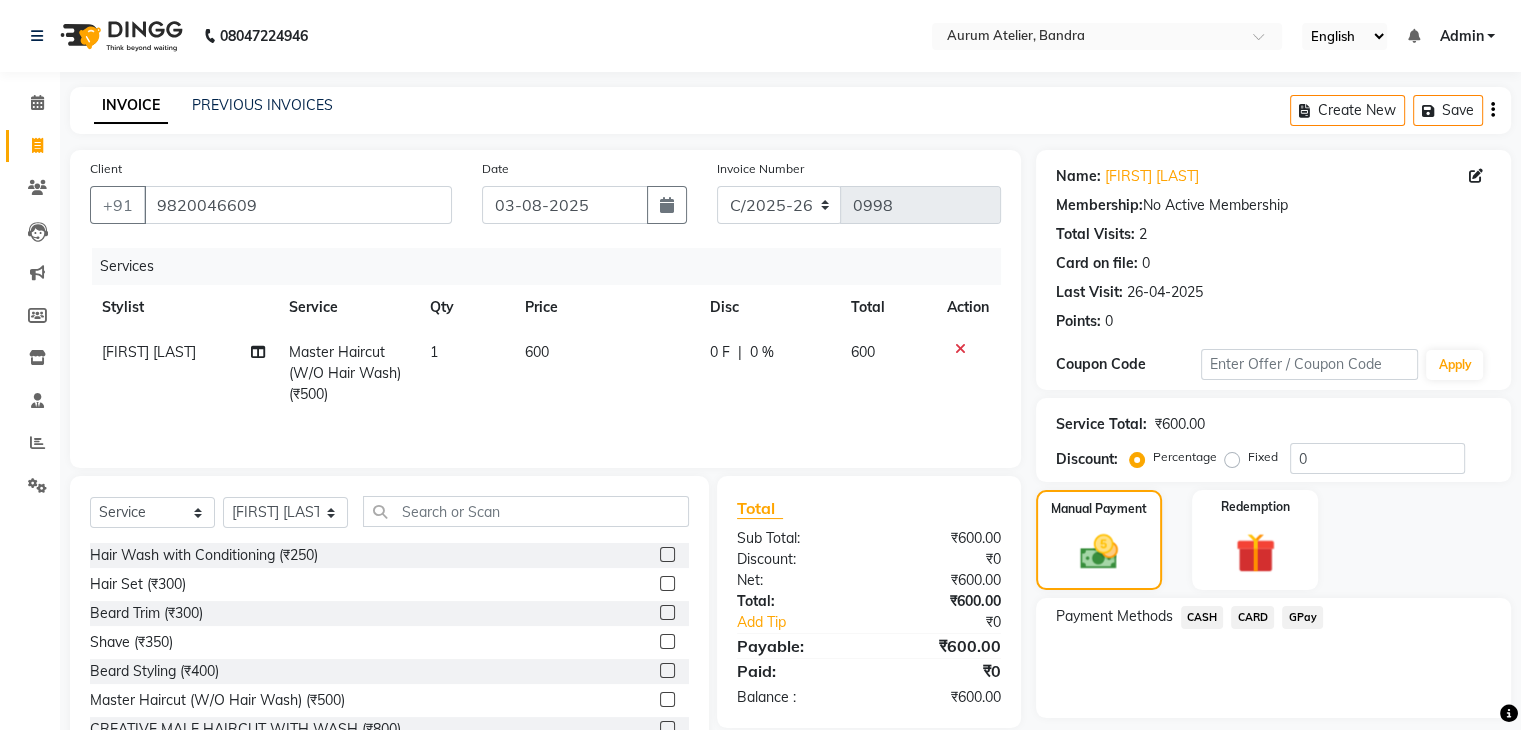 click on "CASH" 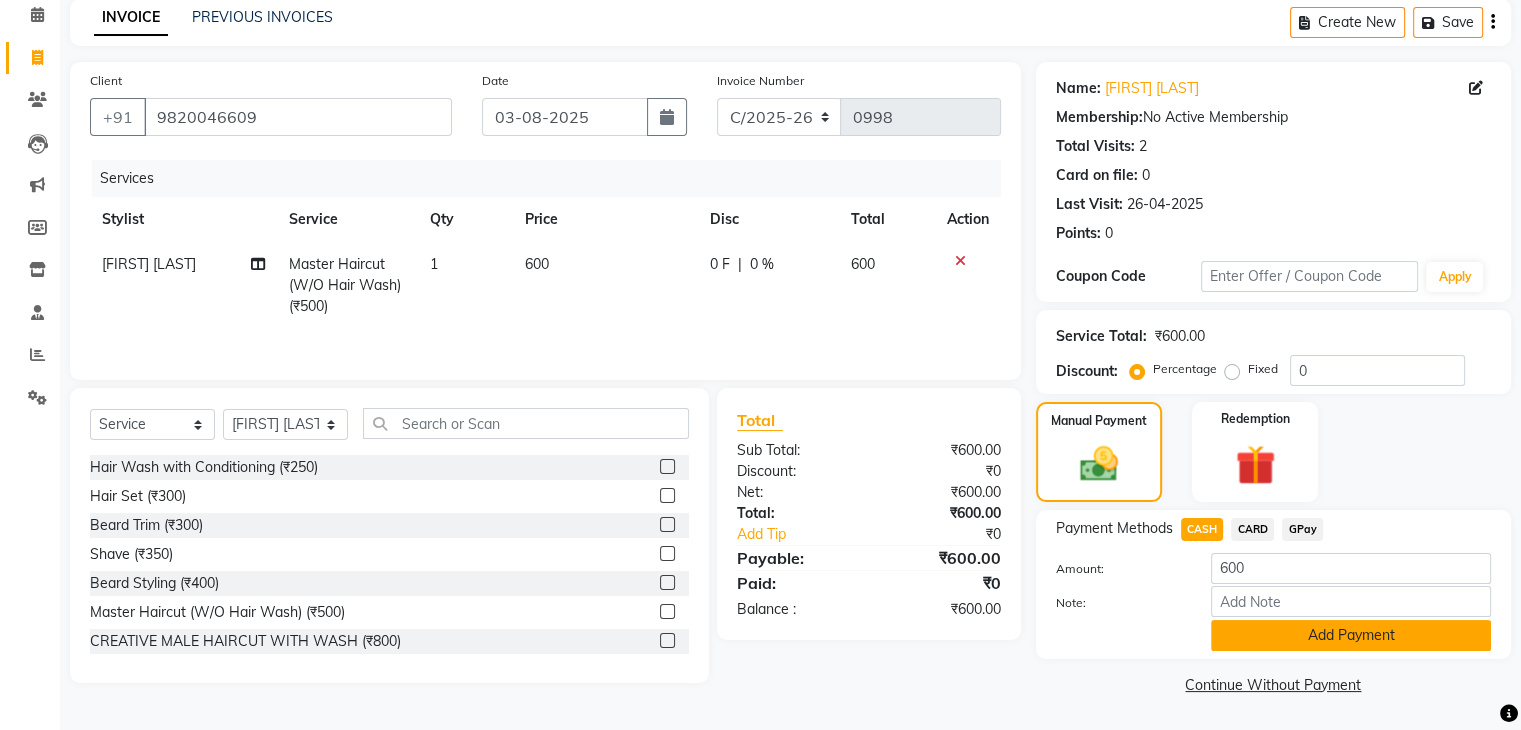 click on "Add Payment" 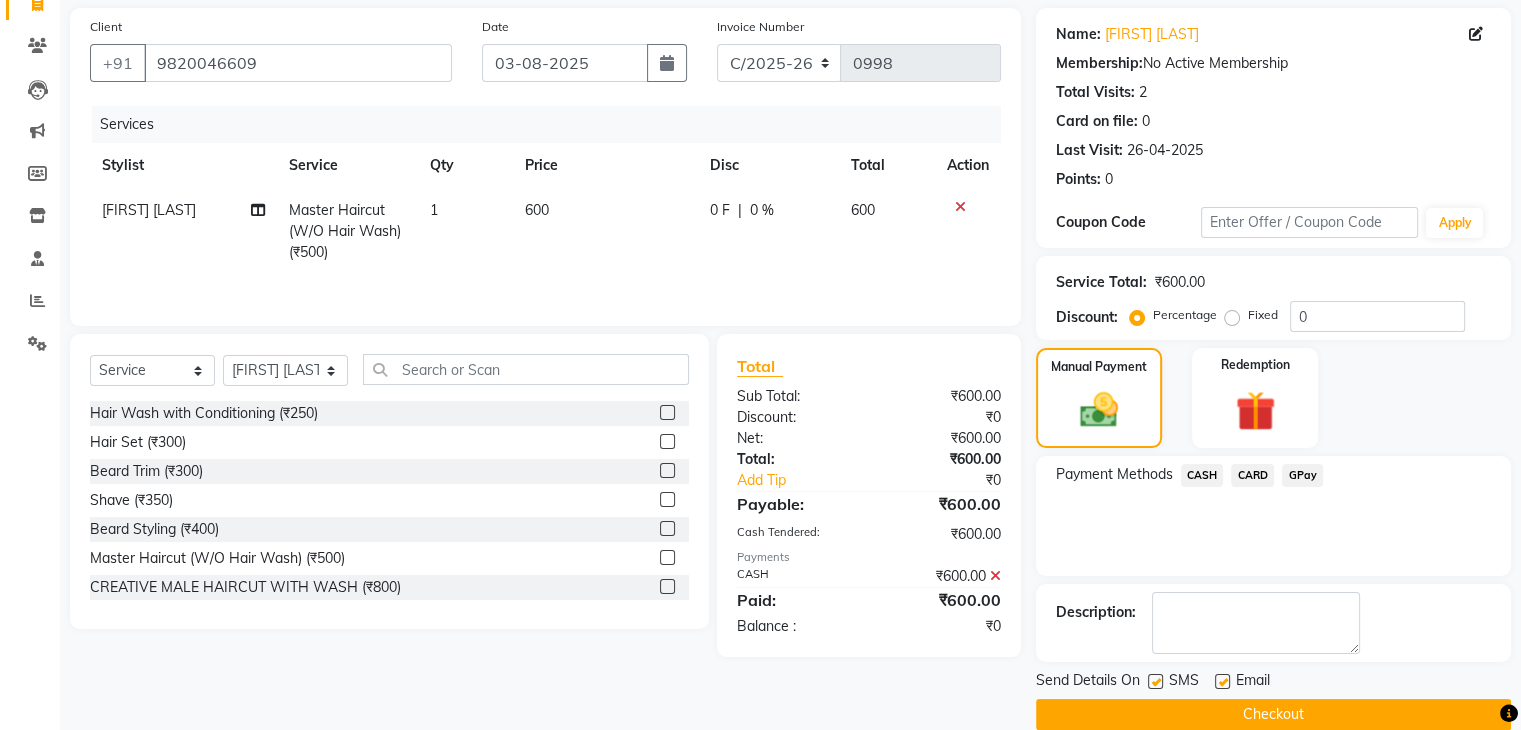 scroll, scrollTop: 171, scrollLeft: 0, axis: vertical 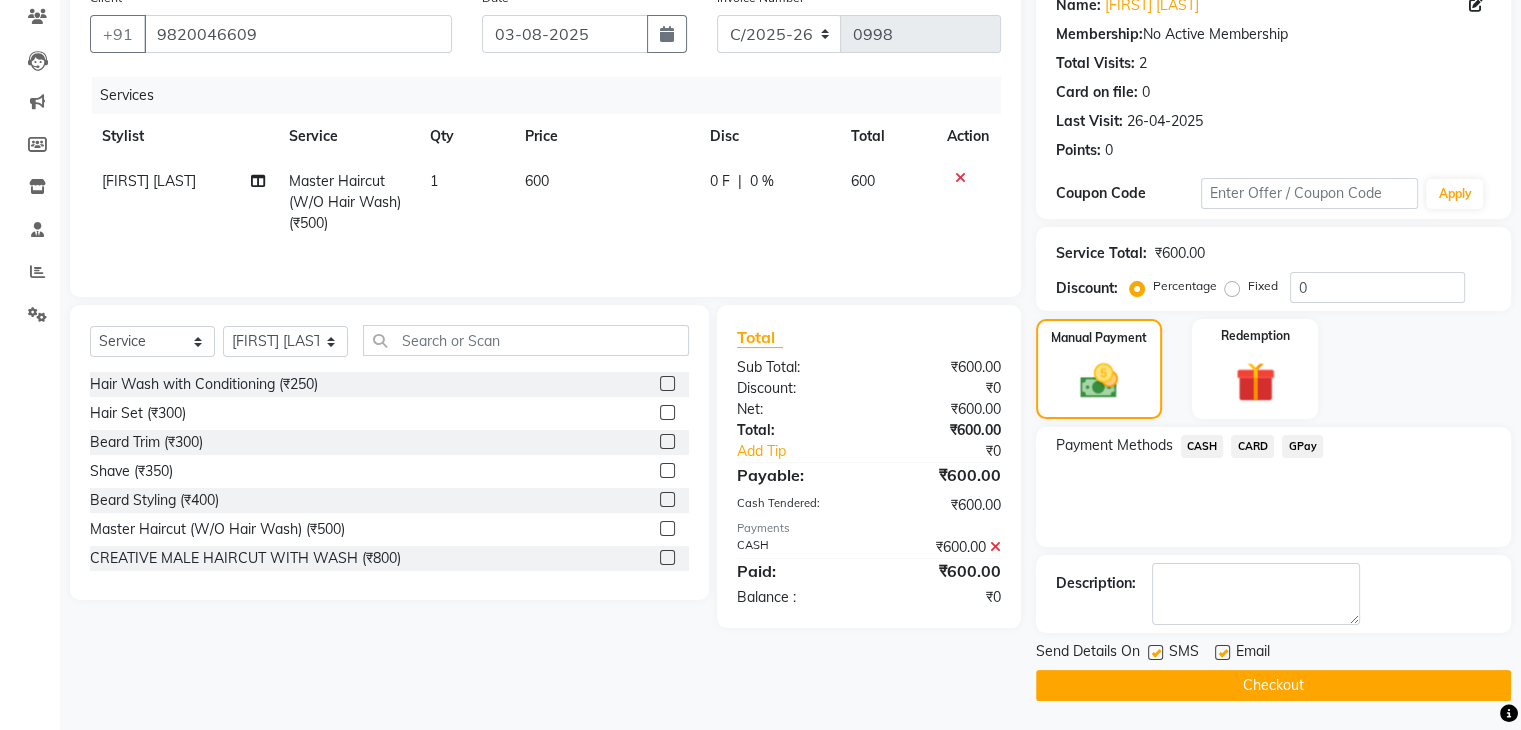 click on "Checkout" 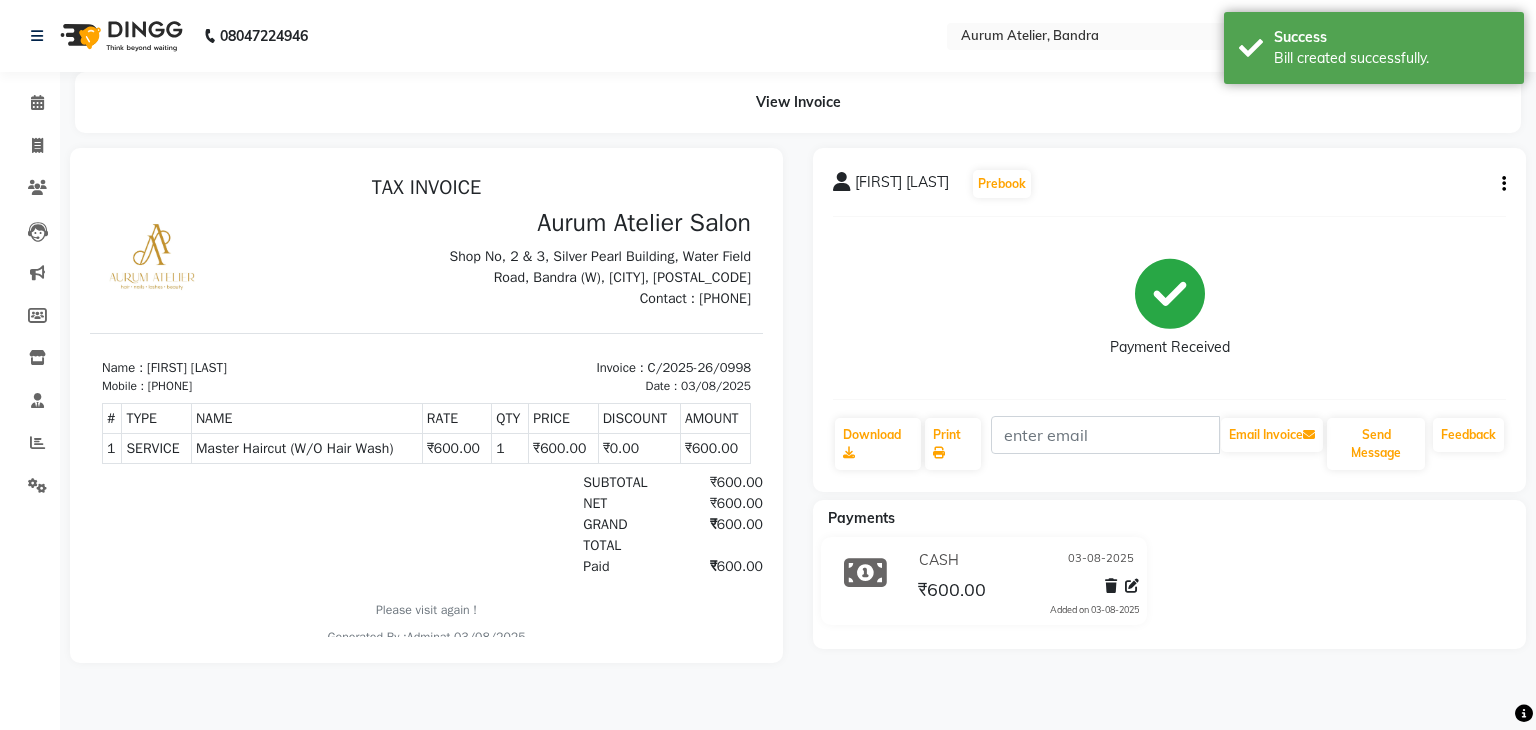 scroll, scrollTop: 0, scrollLeft: 0, axis: both 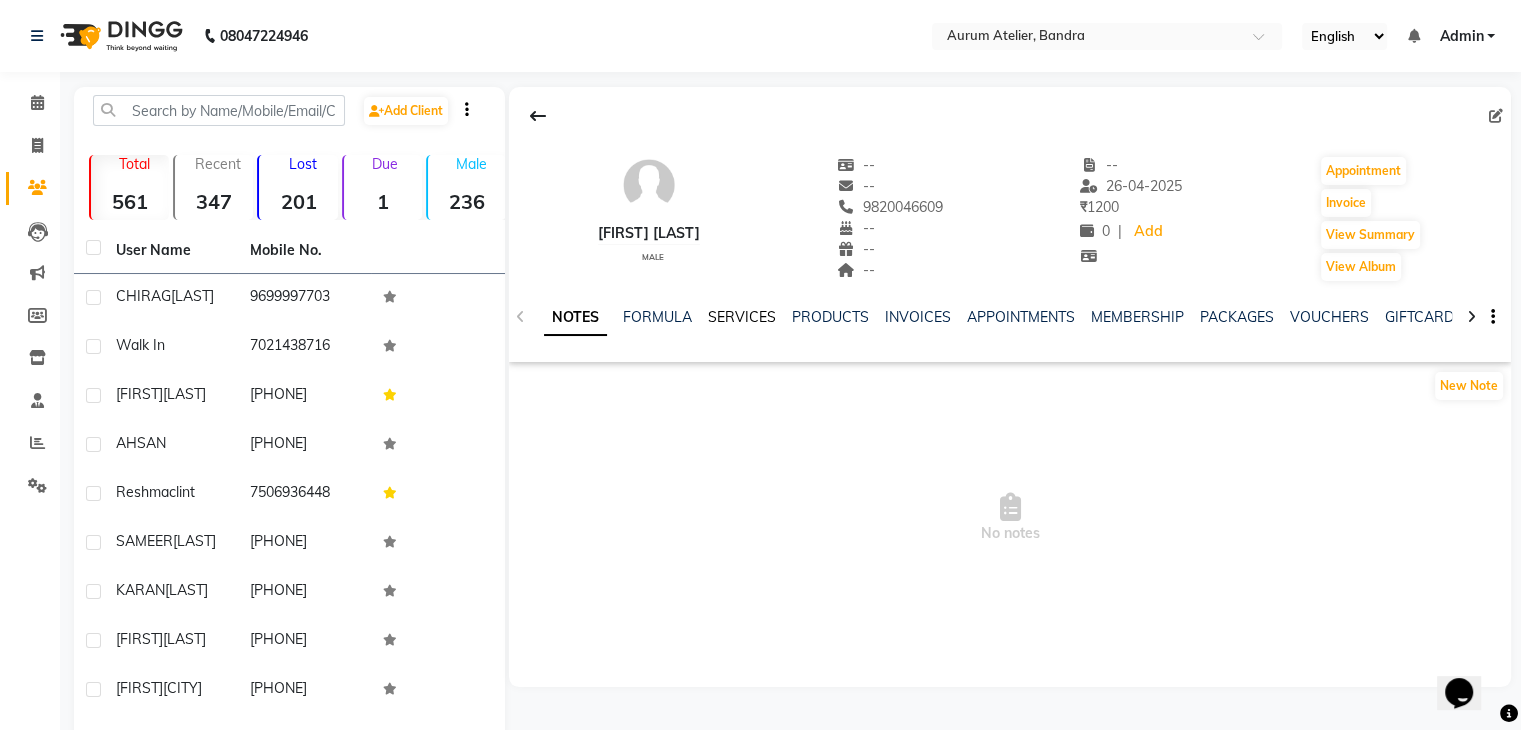 click on "SERVICES" 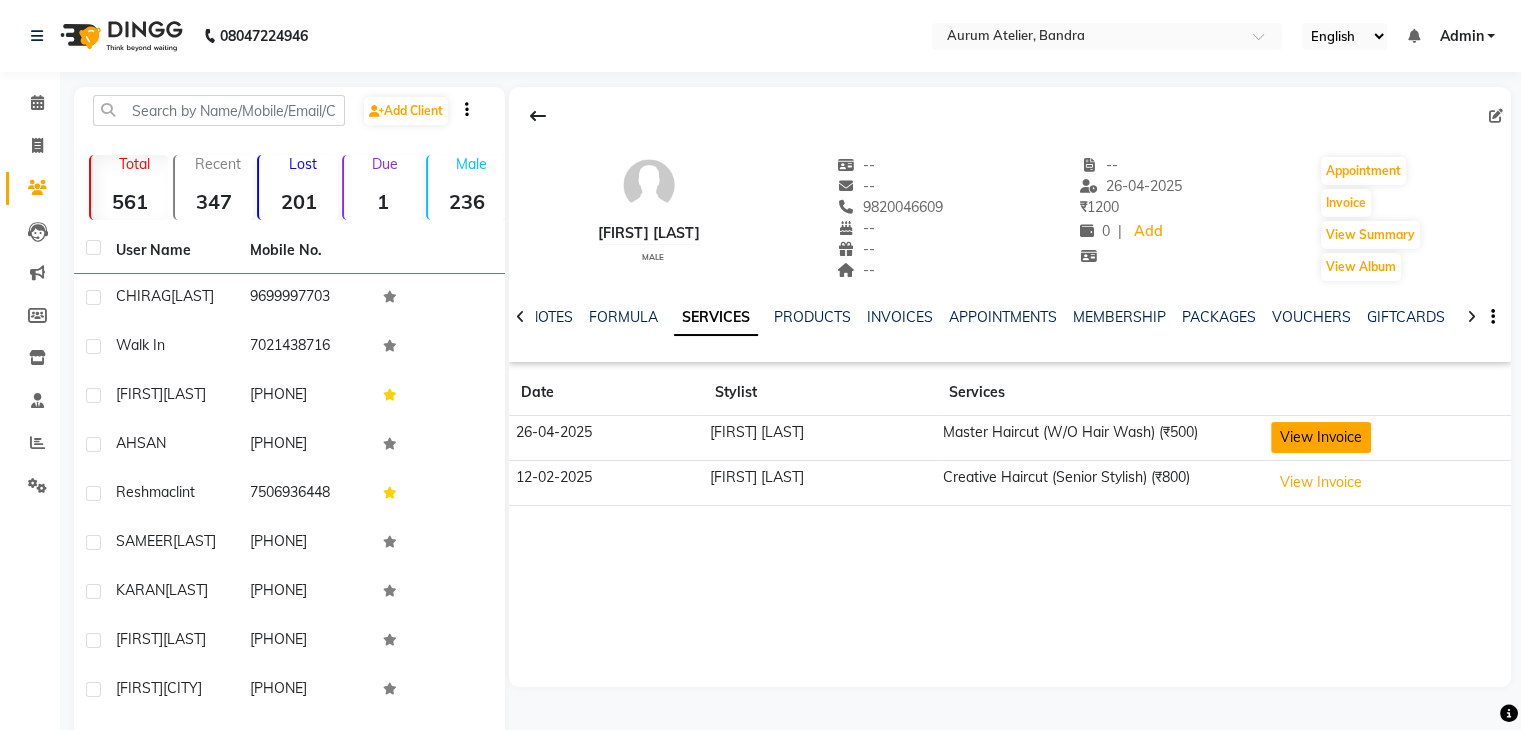 click on "View Invoice" 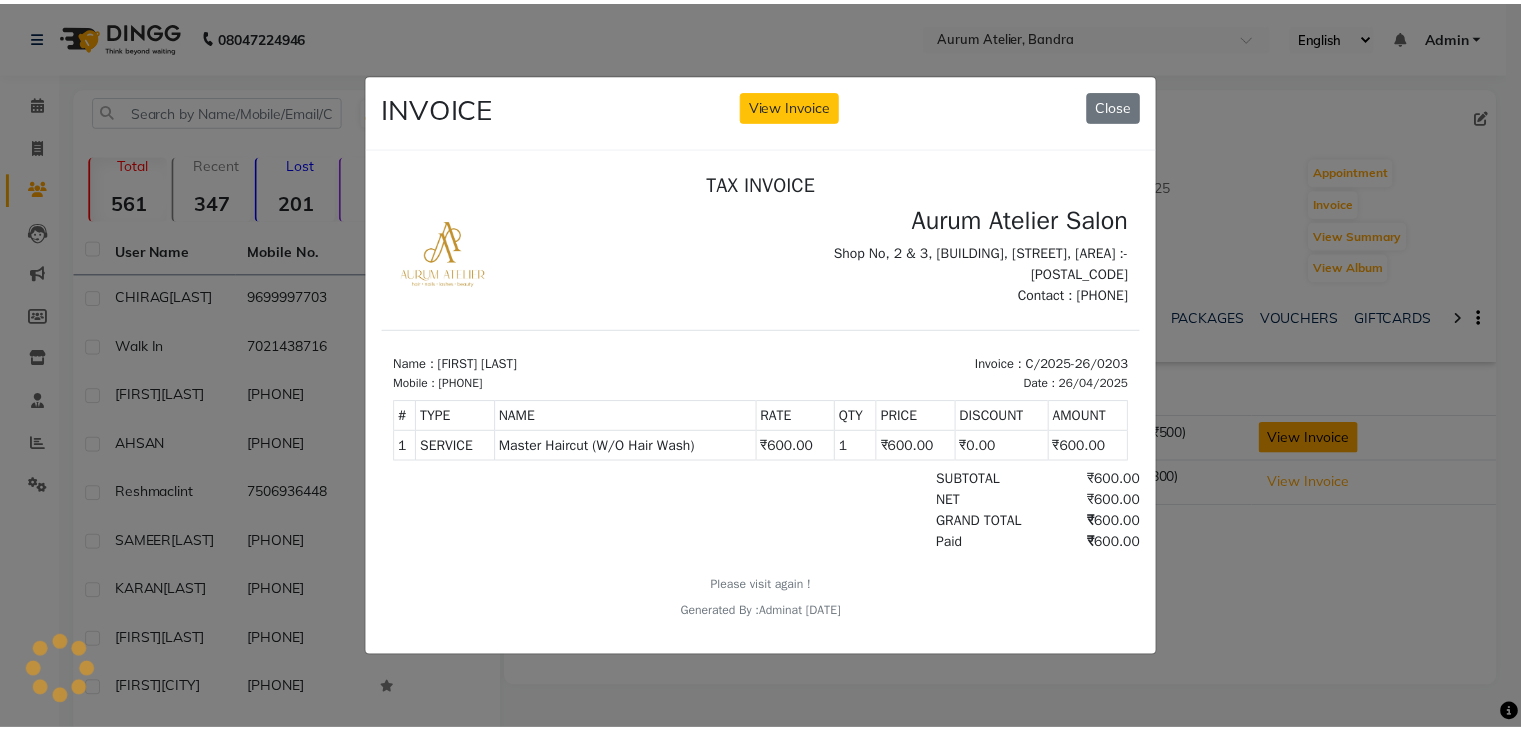 scroll, scrollTop: 0, scrollLeft: 0, axis: both 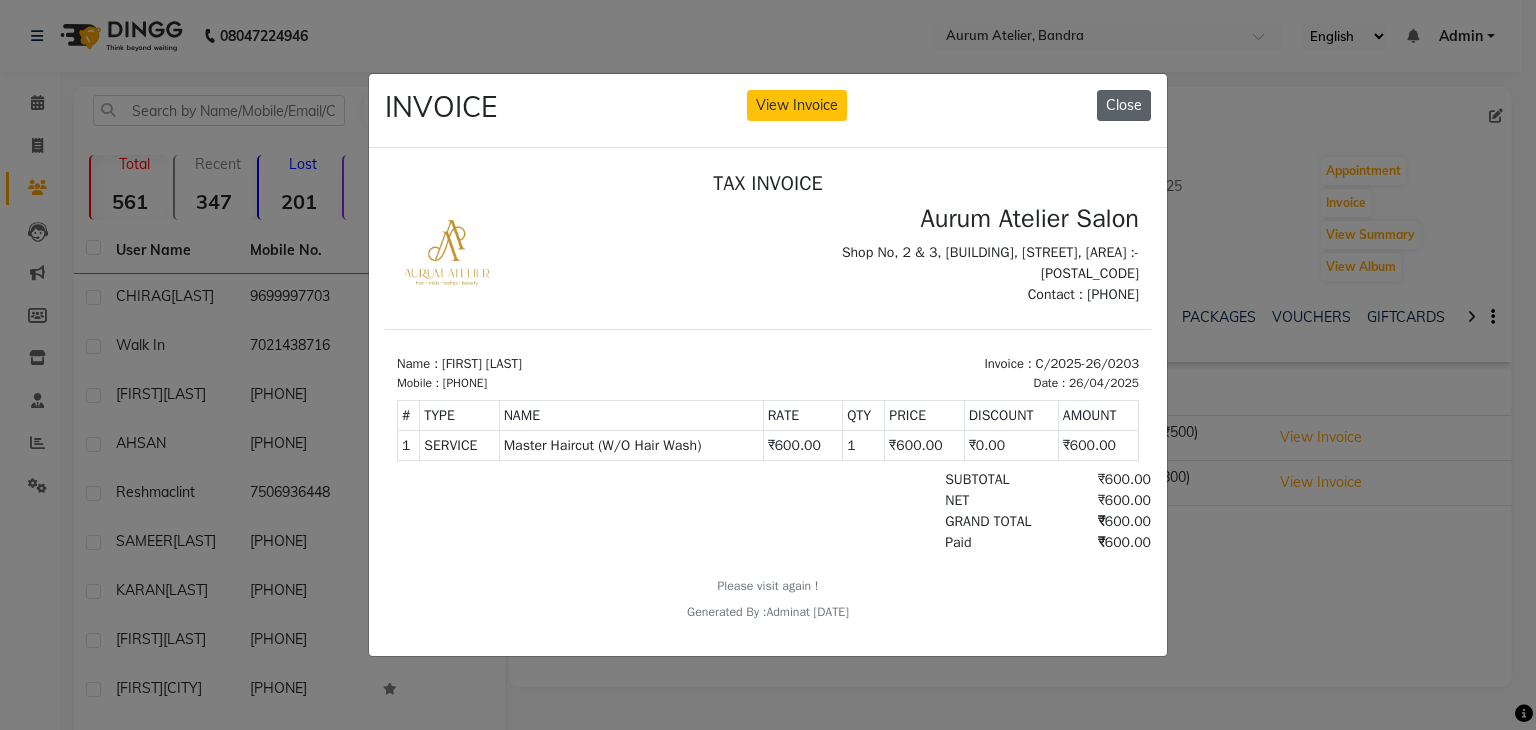 click on "Close" 